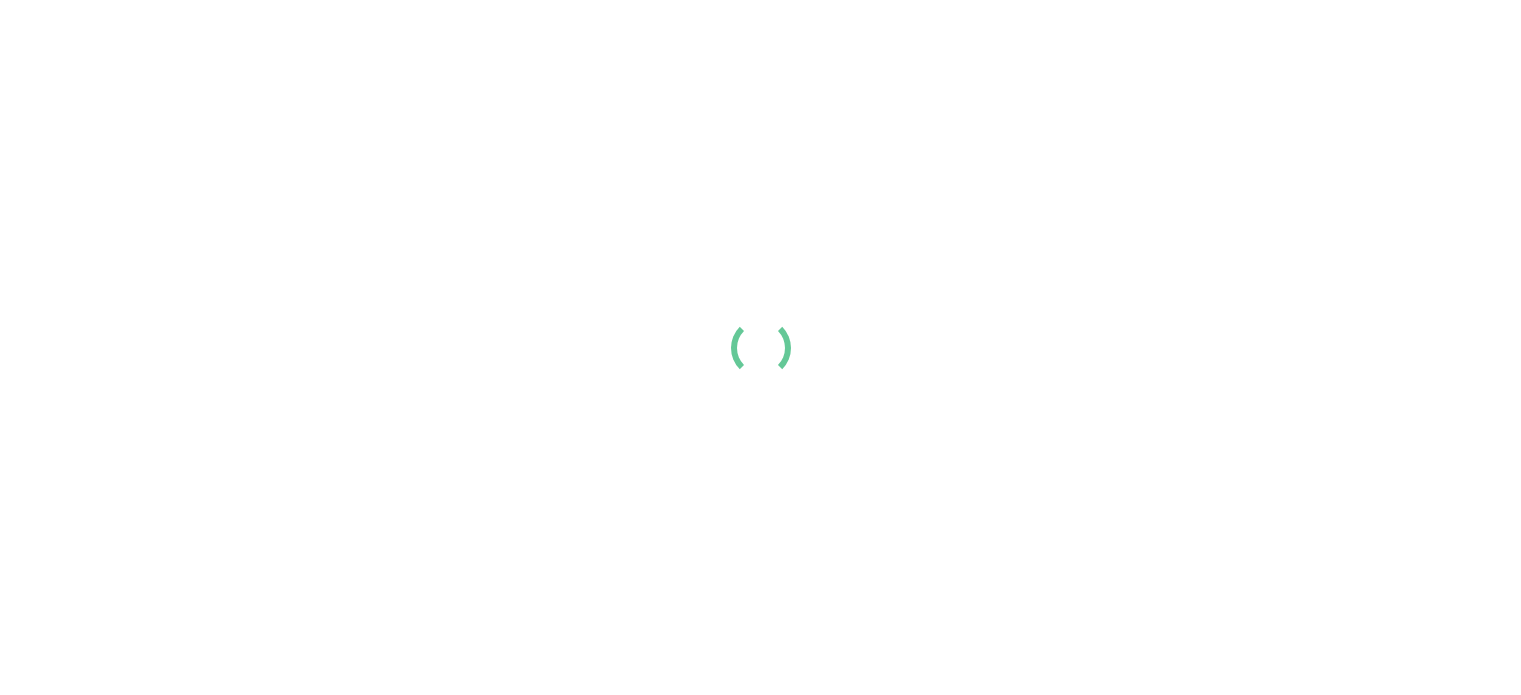 scroll, scrollTop: 0, scrollLeft: 0, axis: both 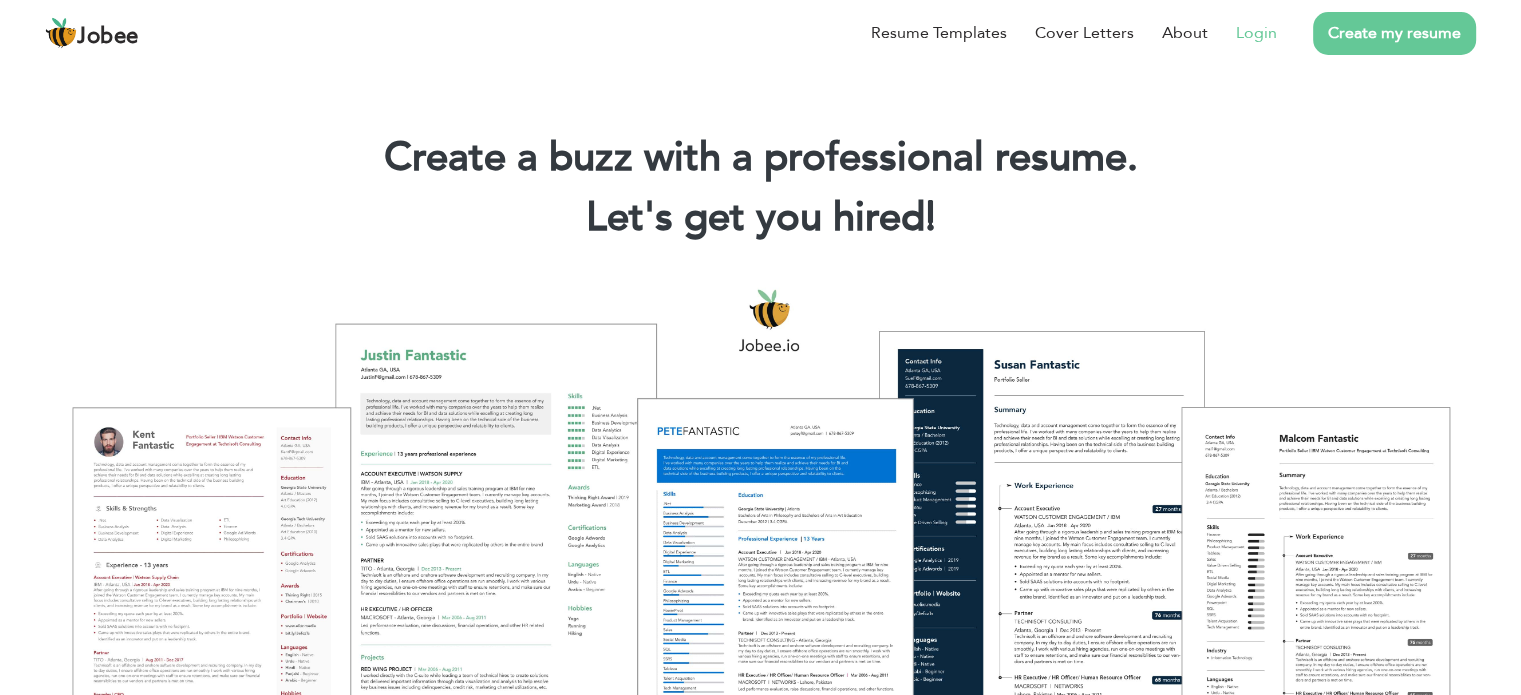 click on "Login" at bounding box center (1256, 33) 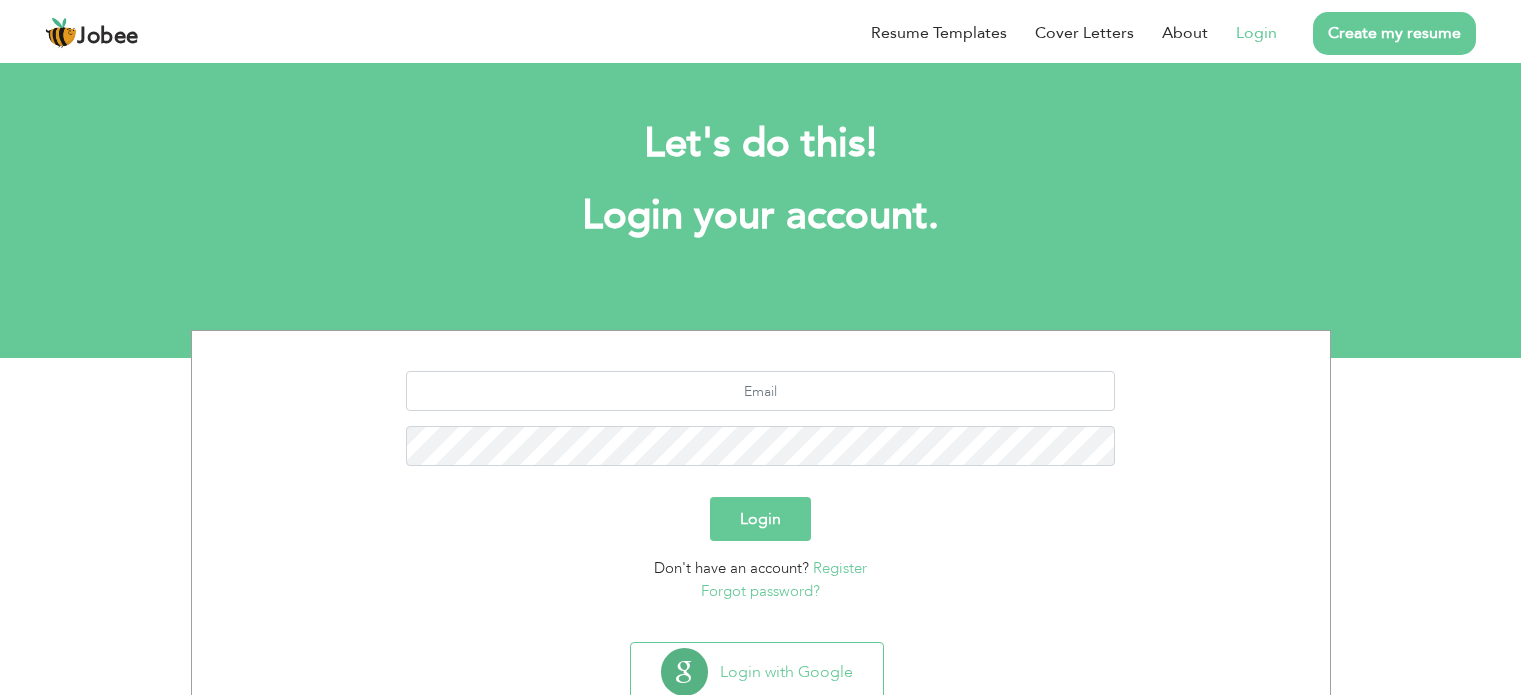 scroll, scrollTop: 0, scrollLeft: 0, axis: both 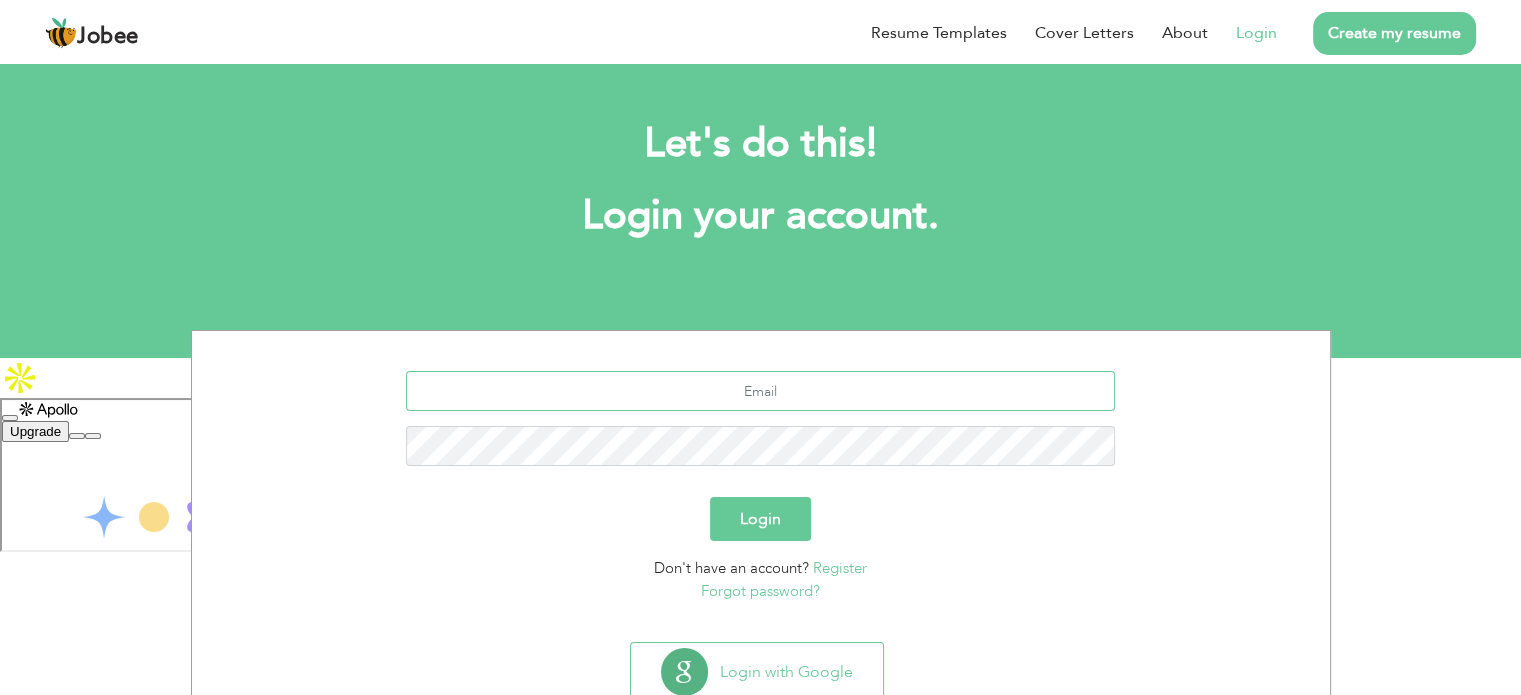 click at bounding box center (760, 391) 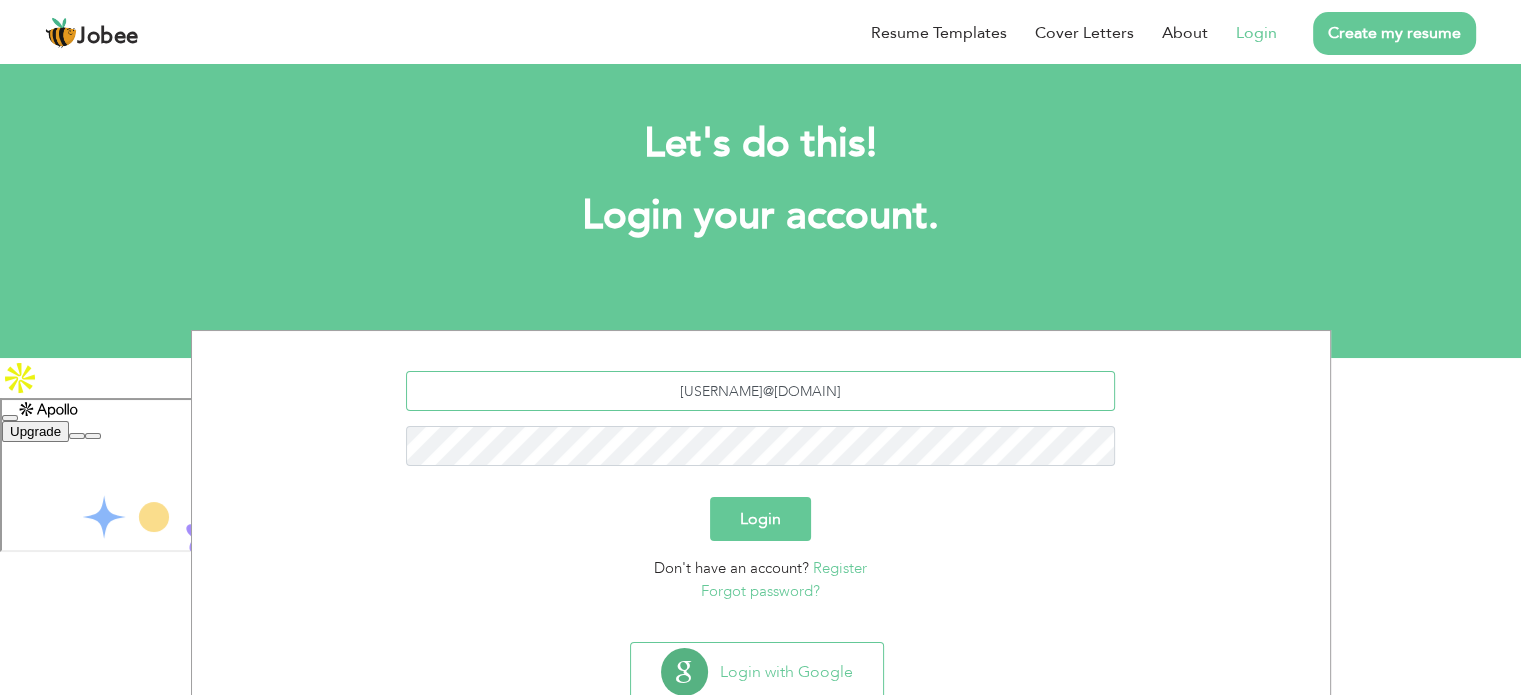 type on "[FIRST].[LAST]@[DOMAIN]" 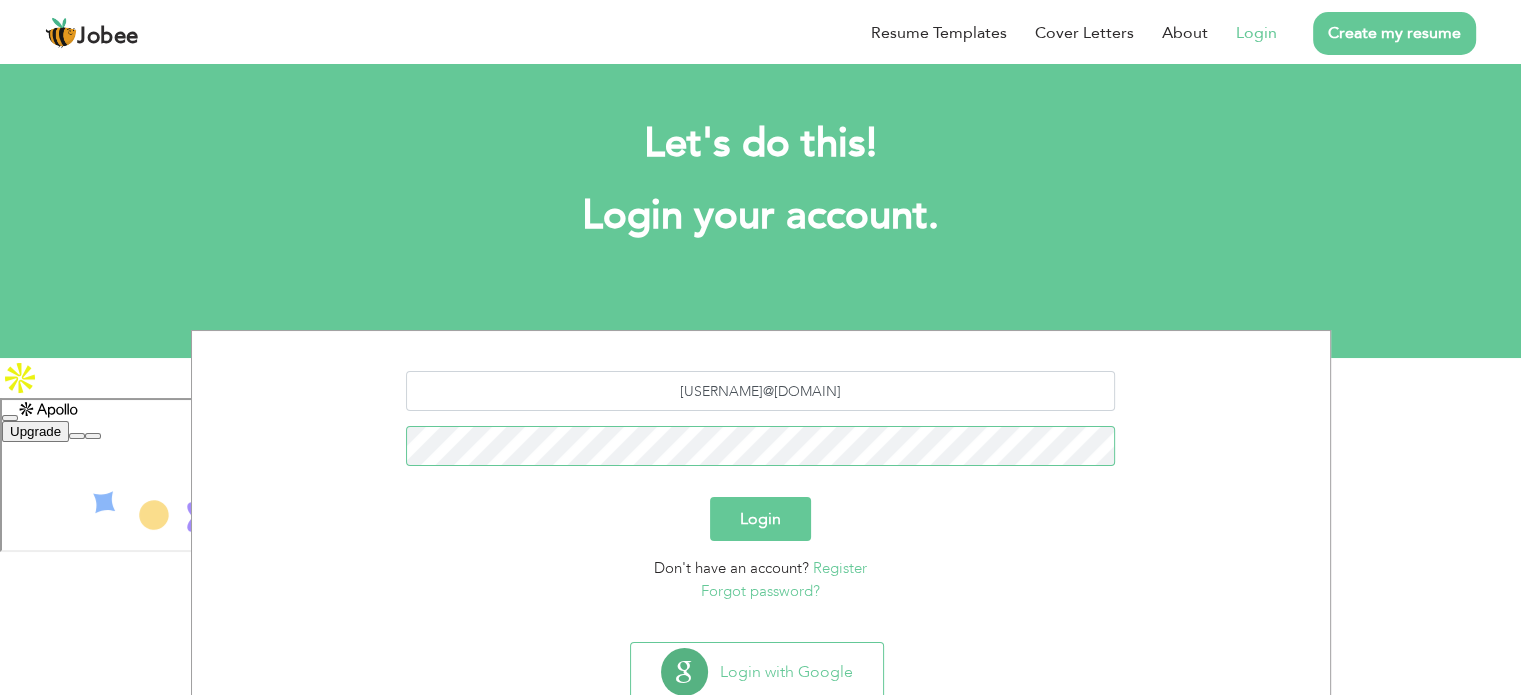 click on "Login" at bounding box center [760, 519] 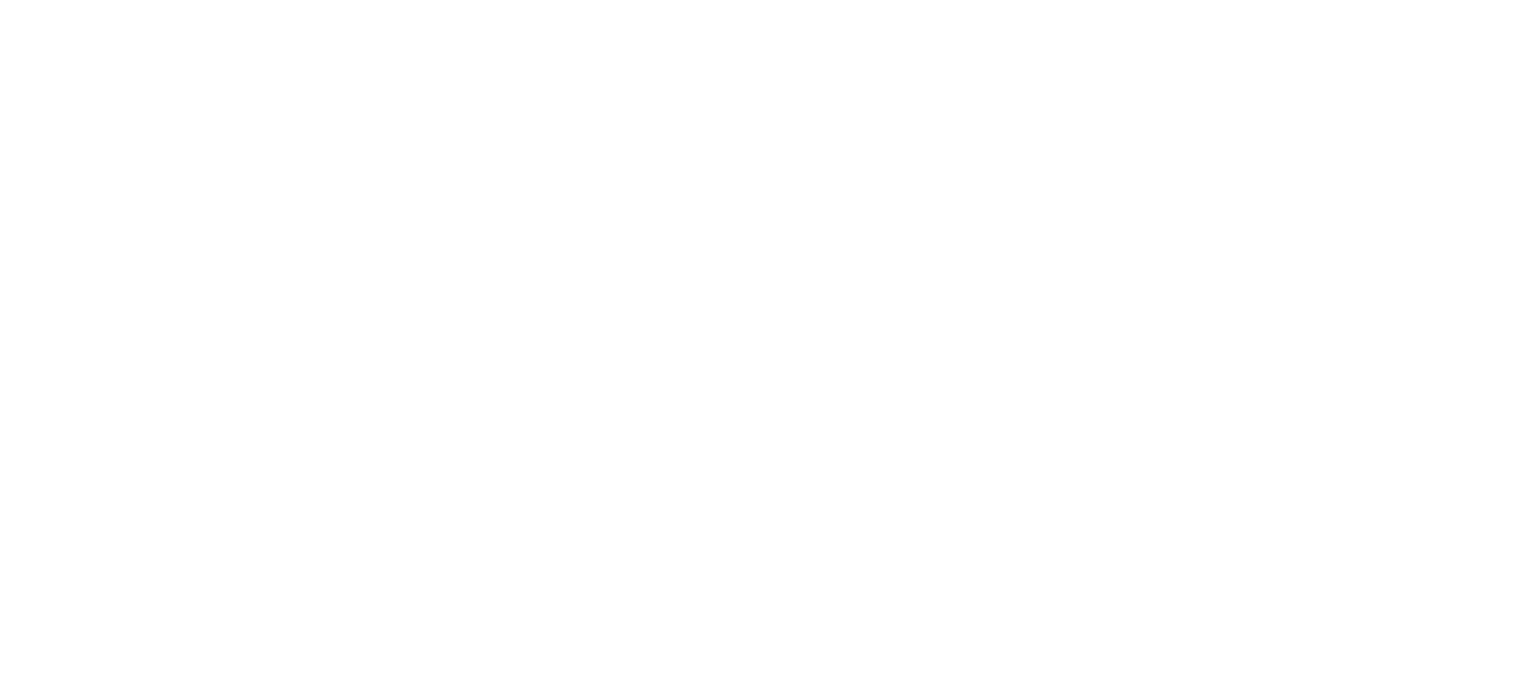 scroll, scrollTop: 0, scrollLeft: 0, axis: both 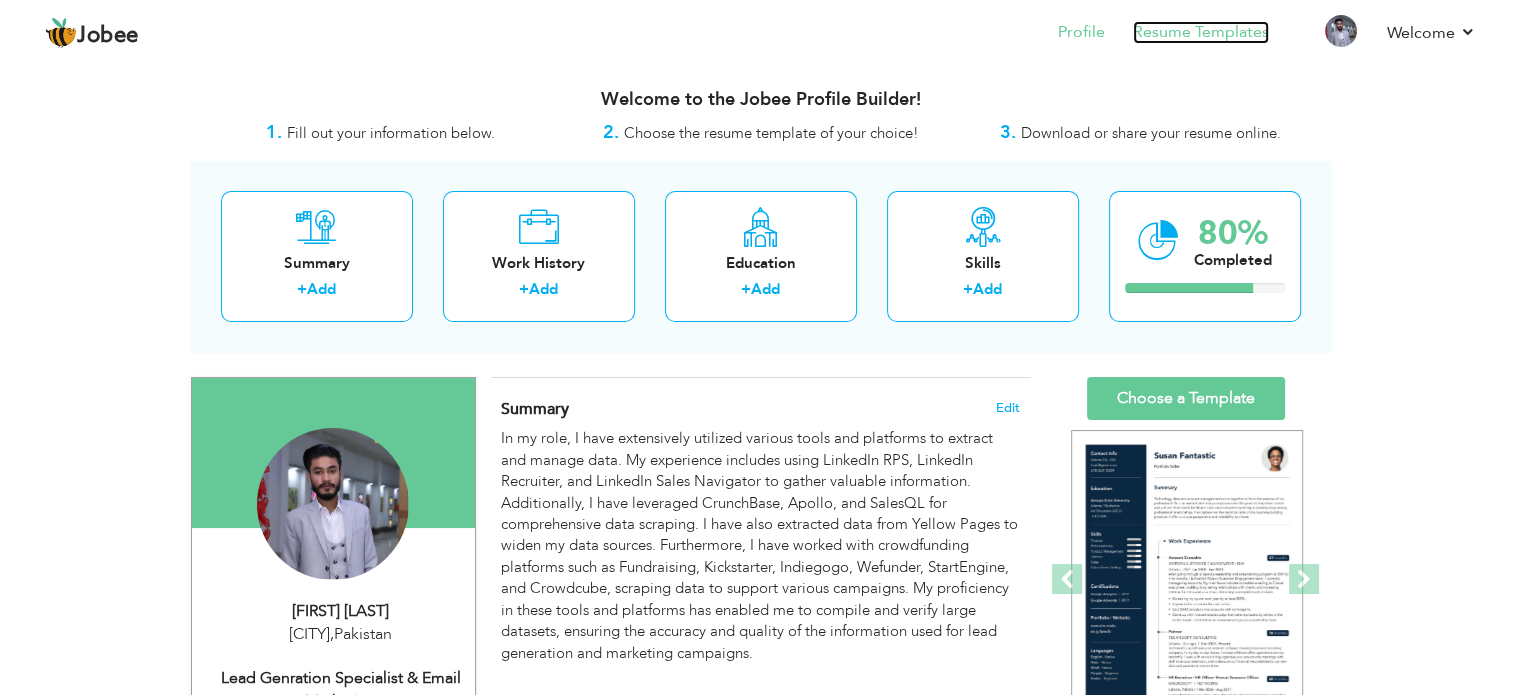 click on "Resume Templates" at bounding box center (1201, 32) 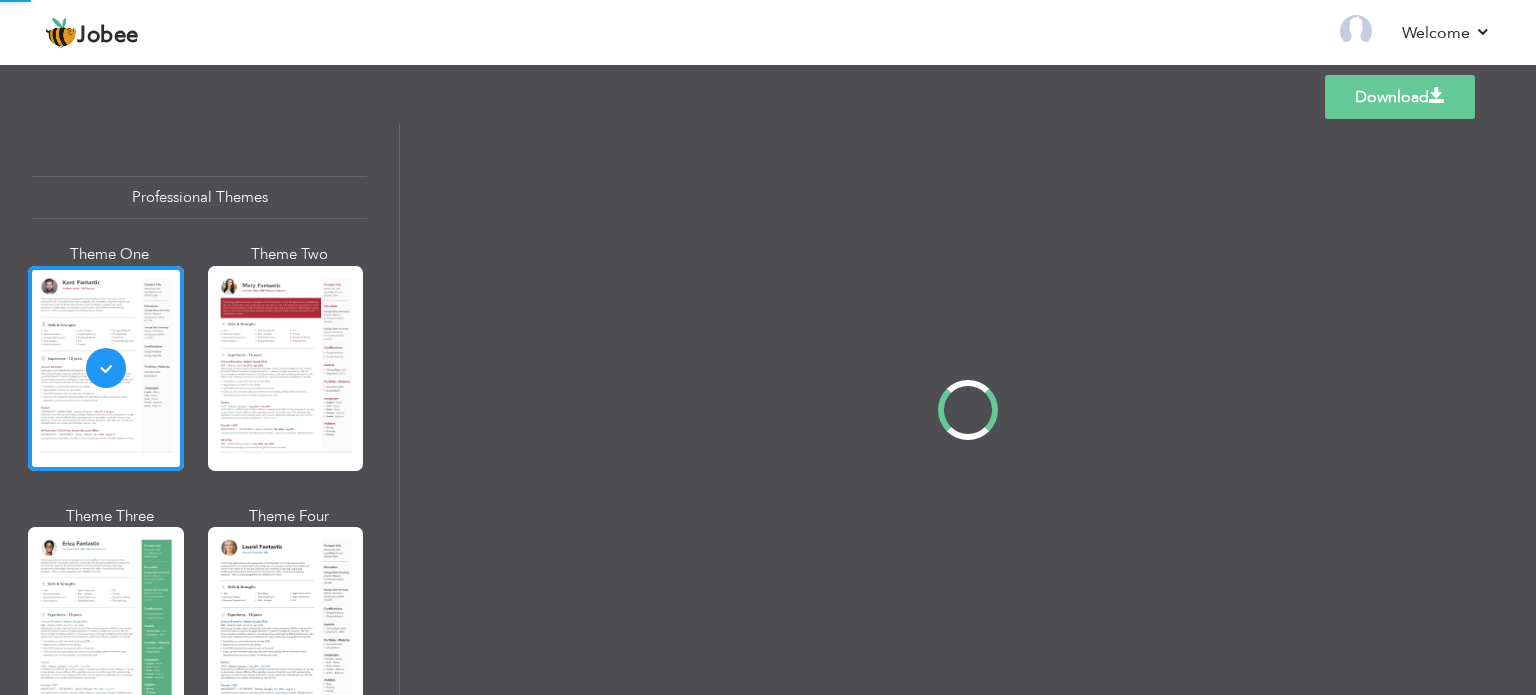 scroll, scrollTop: 0, scrollLeft: 0, axis: both 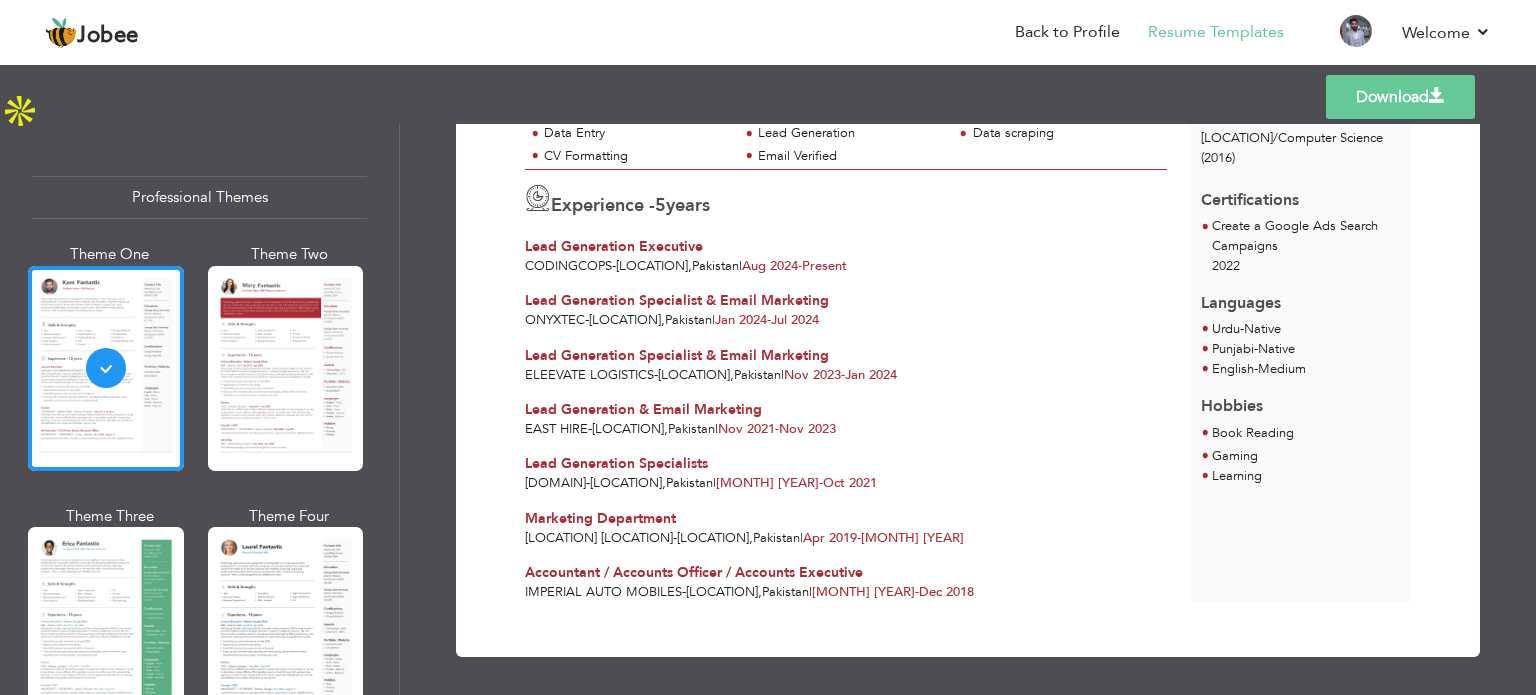click on "Lead Generation Specialist & Email Marketing" at bounding box center [677, 355] 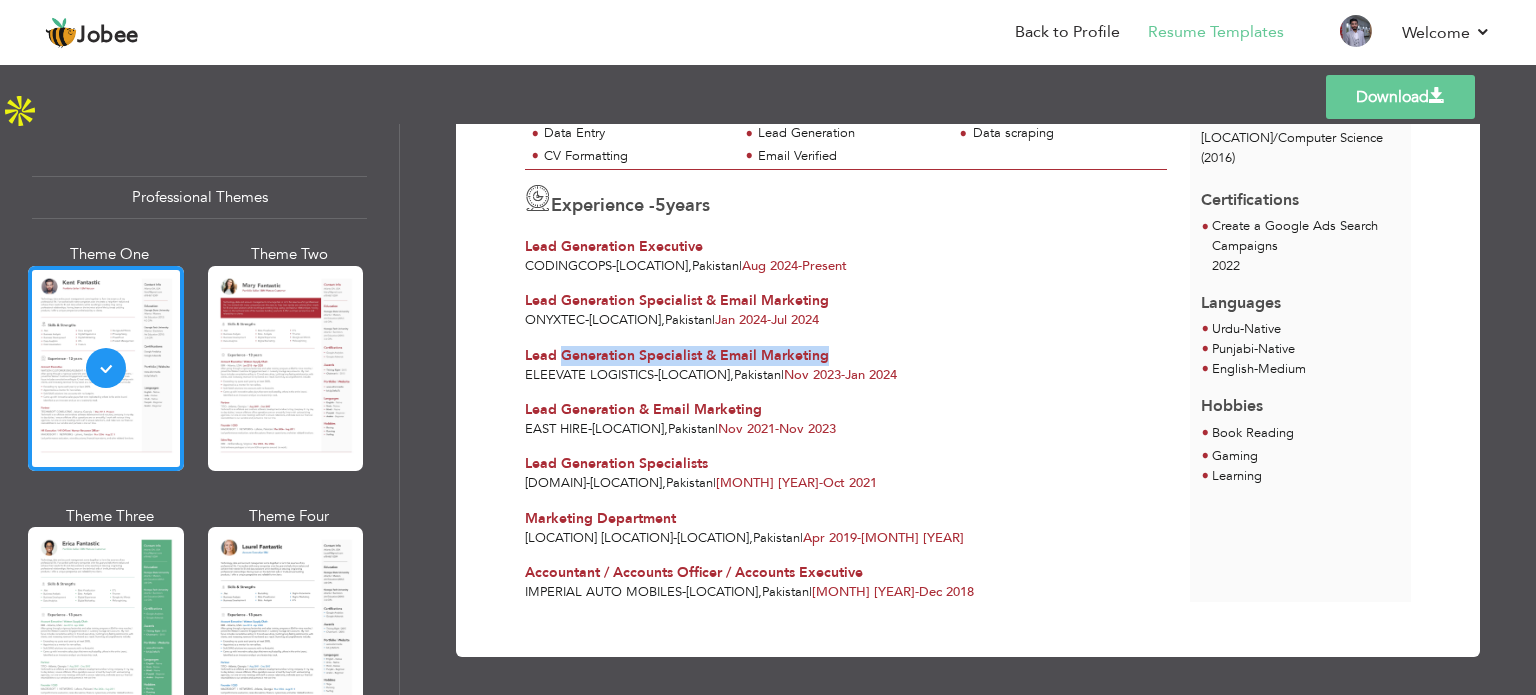 drag, startPoint x: 611, startPoint y: 357, endPoint x: 800, endPoint y: 339, distance: 189.85521 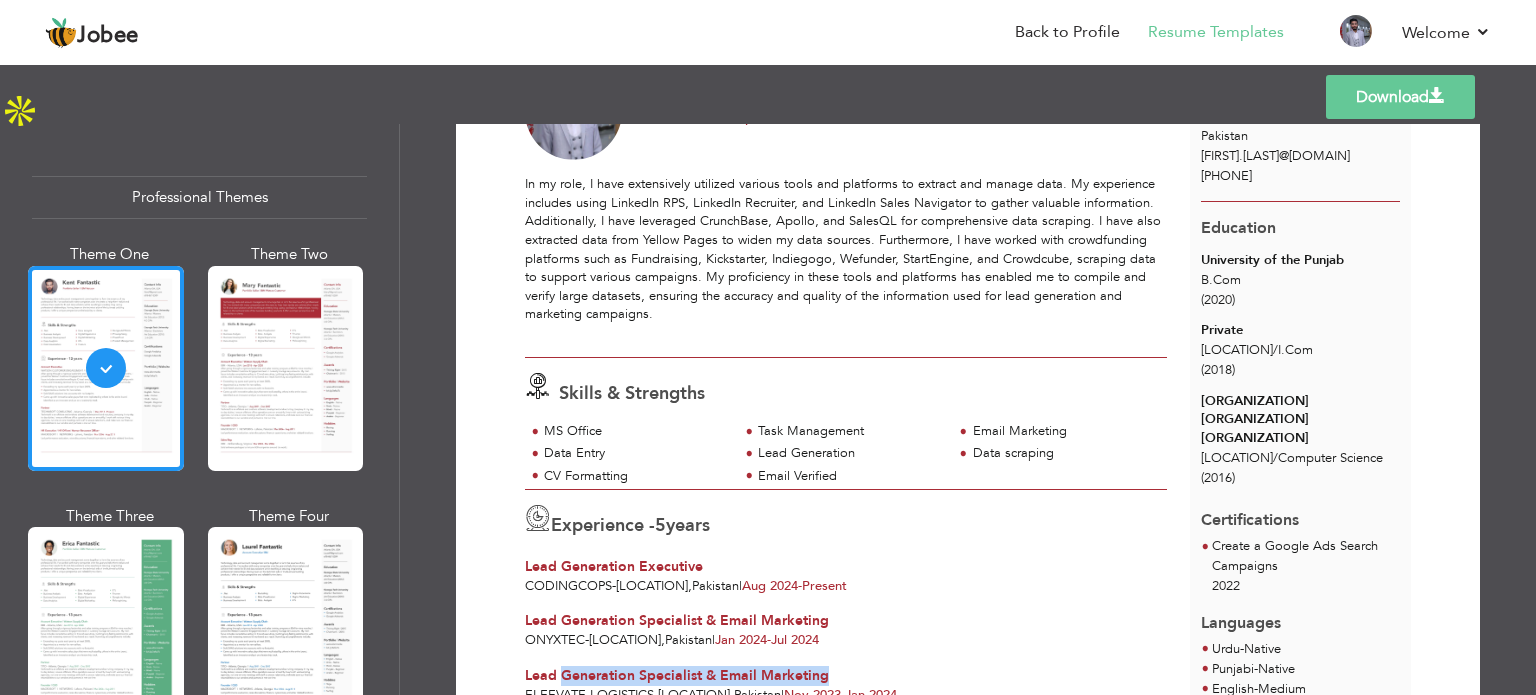 scroll, scrollTop: 0, scrollLeft: 0, axis: both 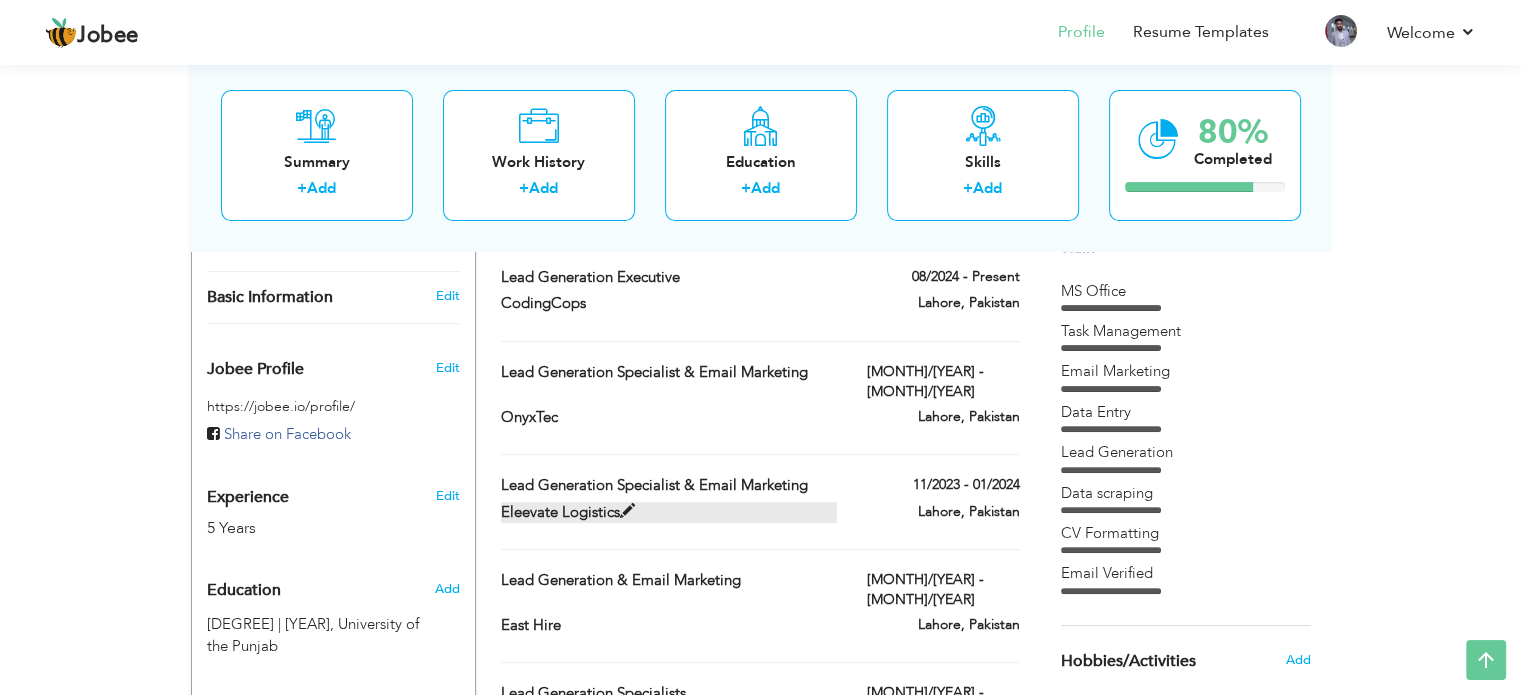 click at bounding box center [627, 511] 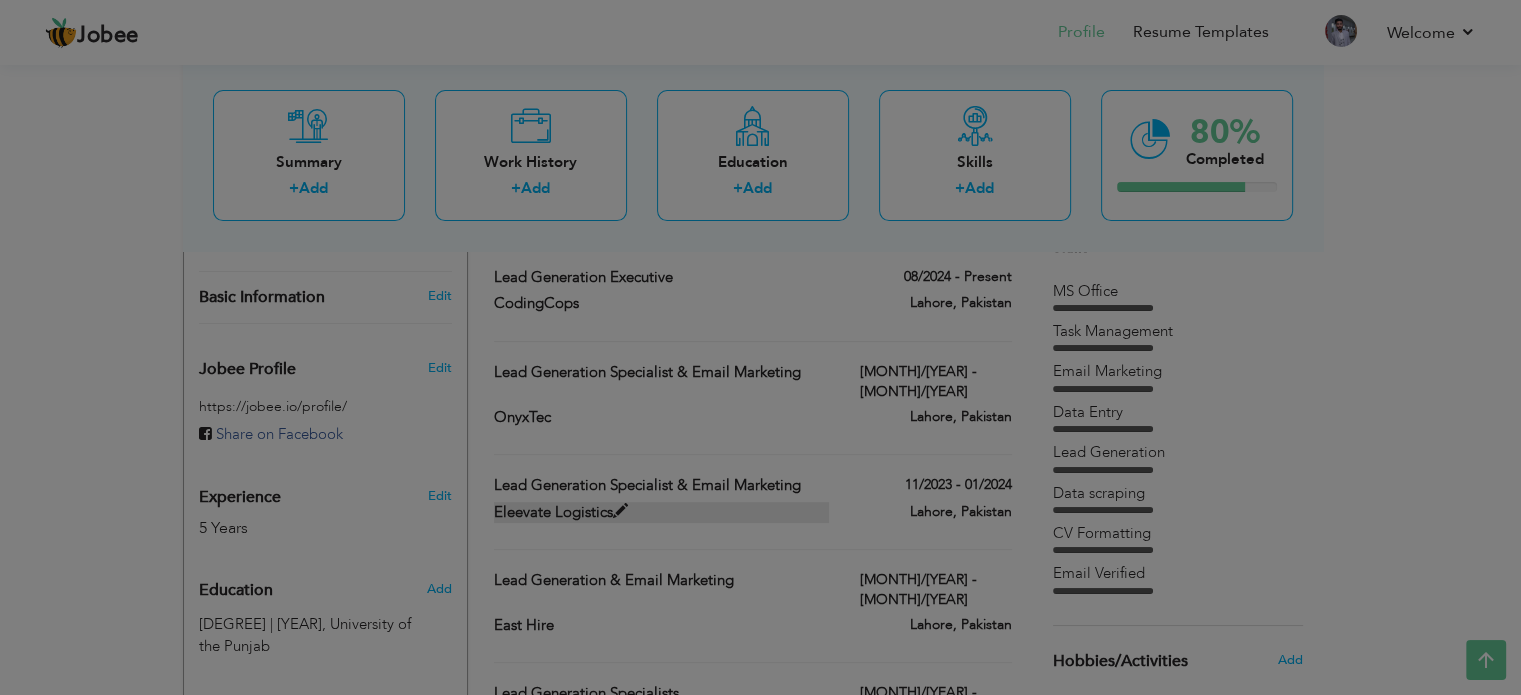 type on "Lead Generation Specialist & Email Marketing" 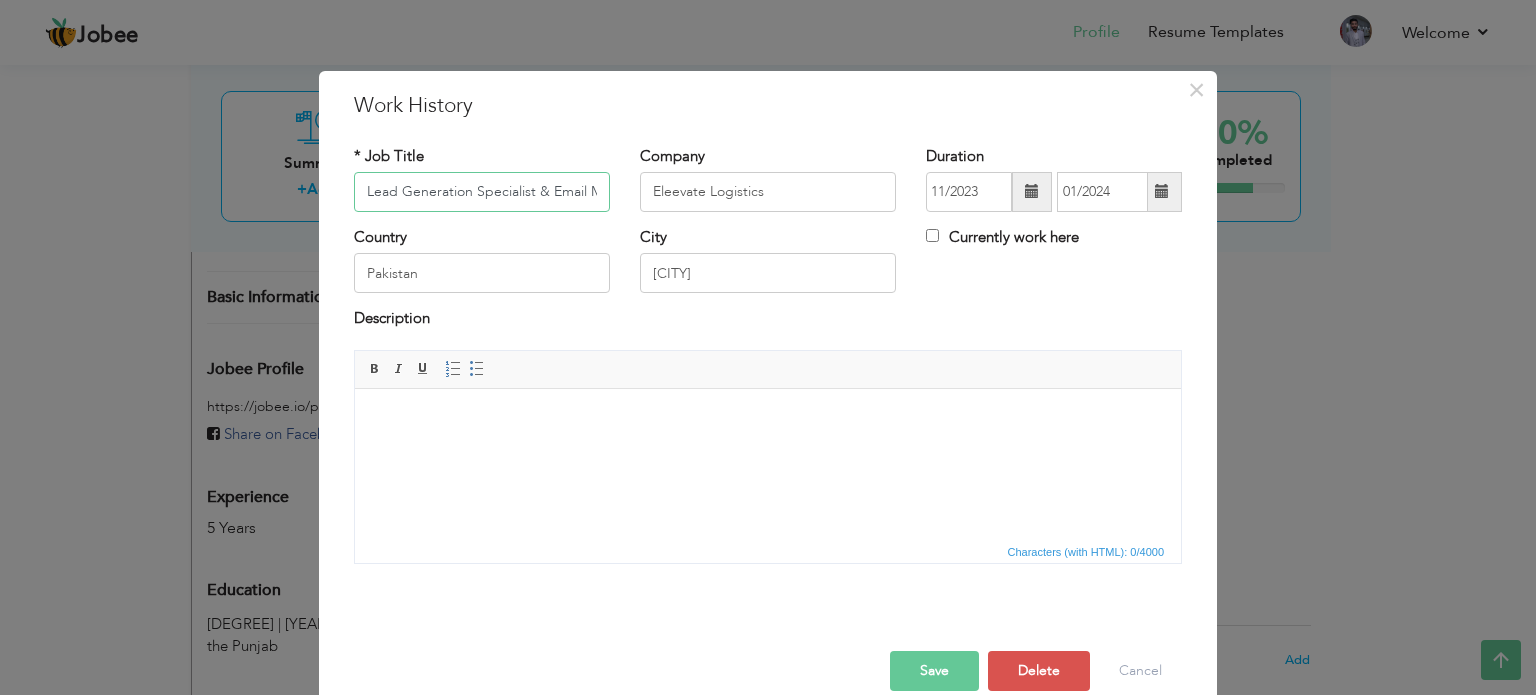 scroll, scrollTop: 0, scrollLeft: 55, axis: horizontal 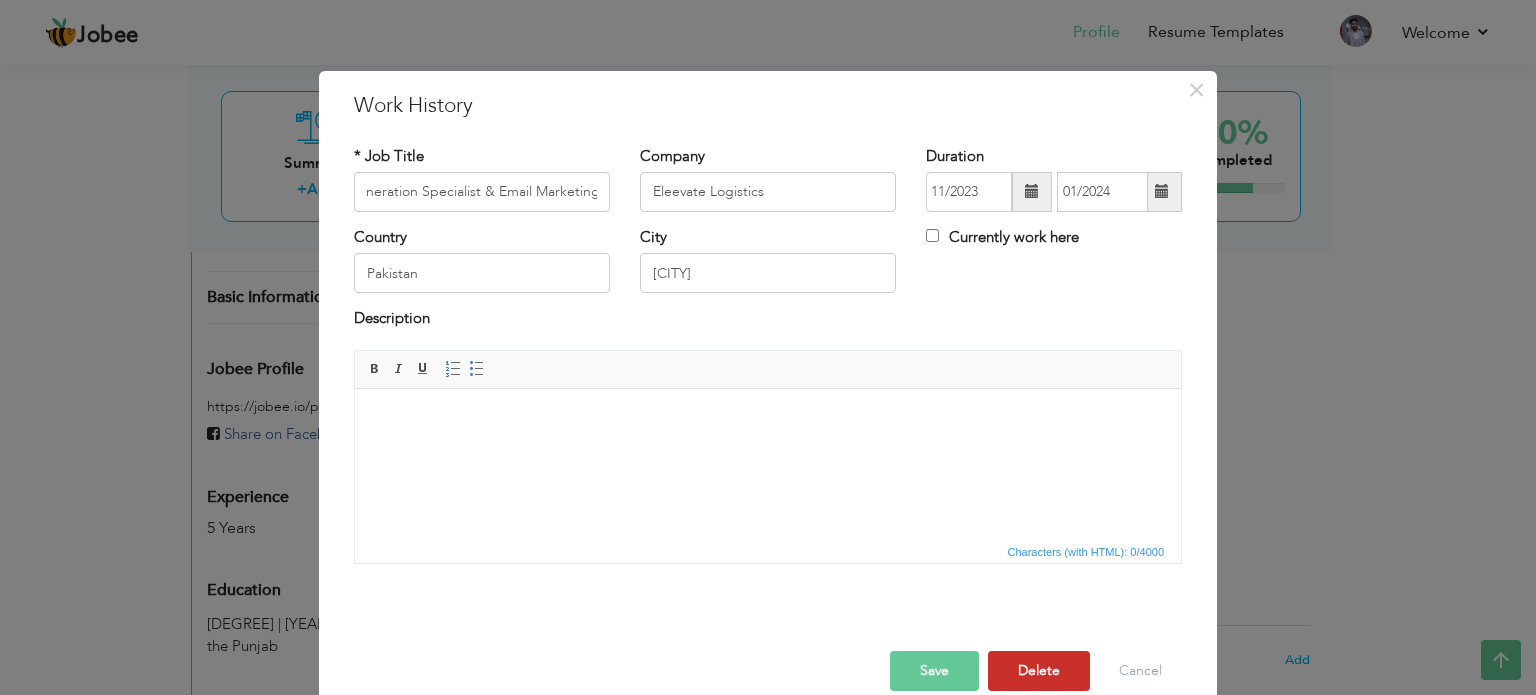 click on "Delete" at bounding box center (1039, 671) 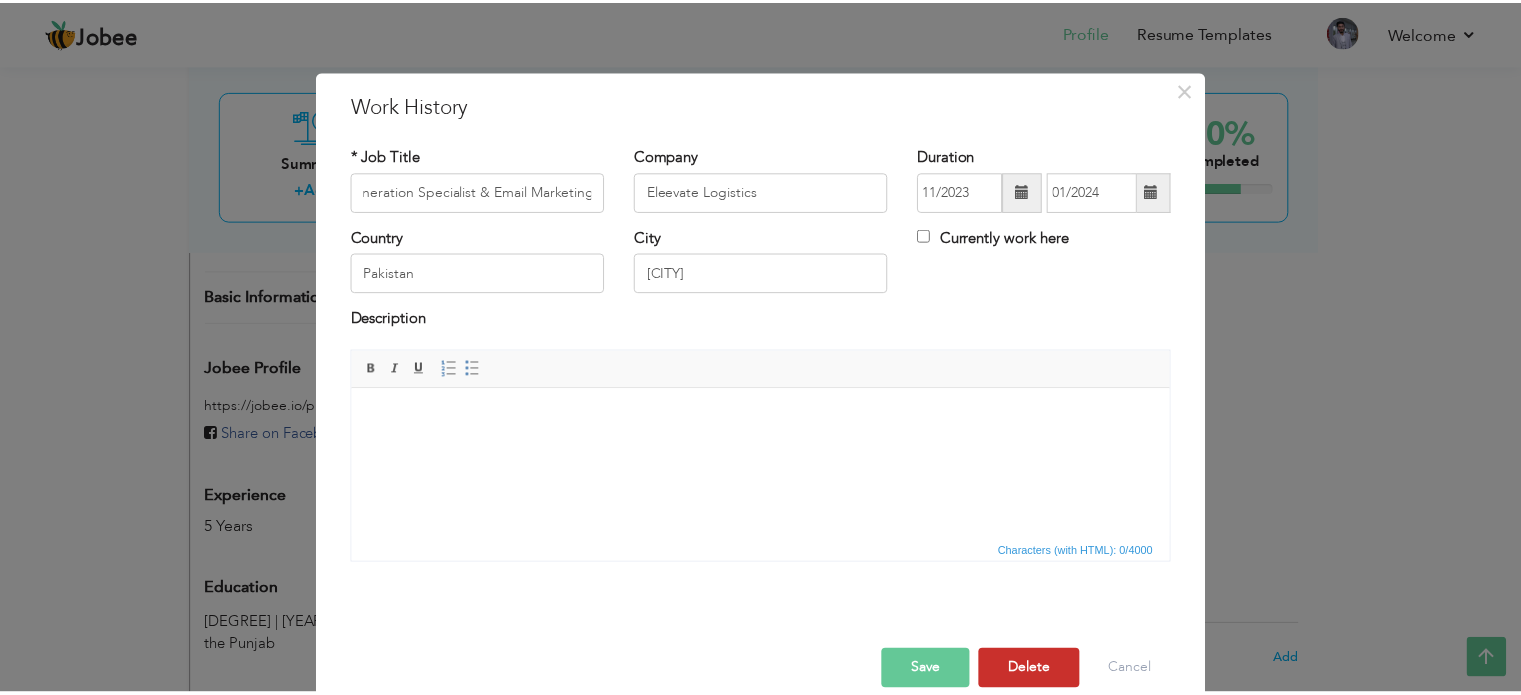 scroll, scrollTop: 0, scrollLeft: 0, axis: both 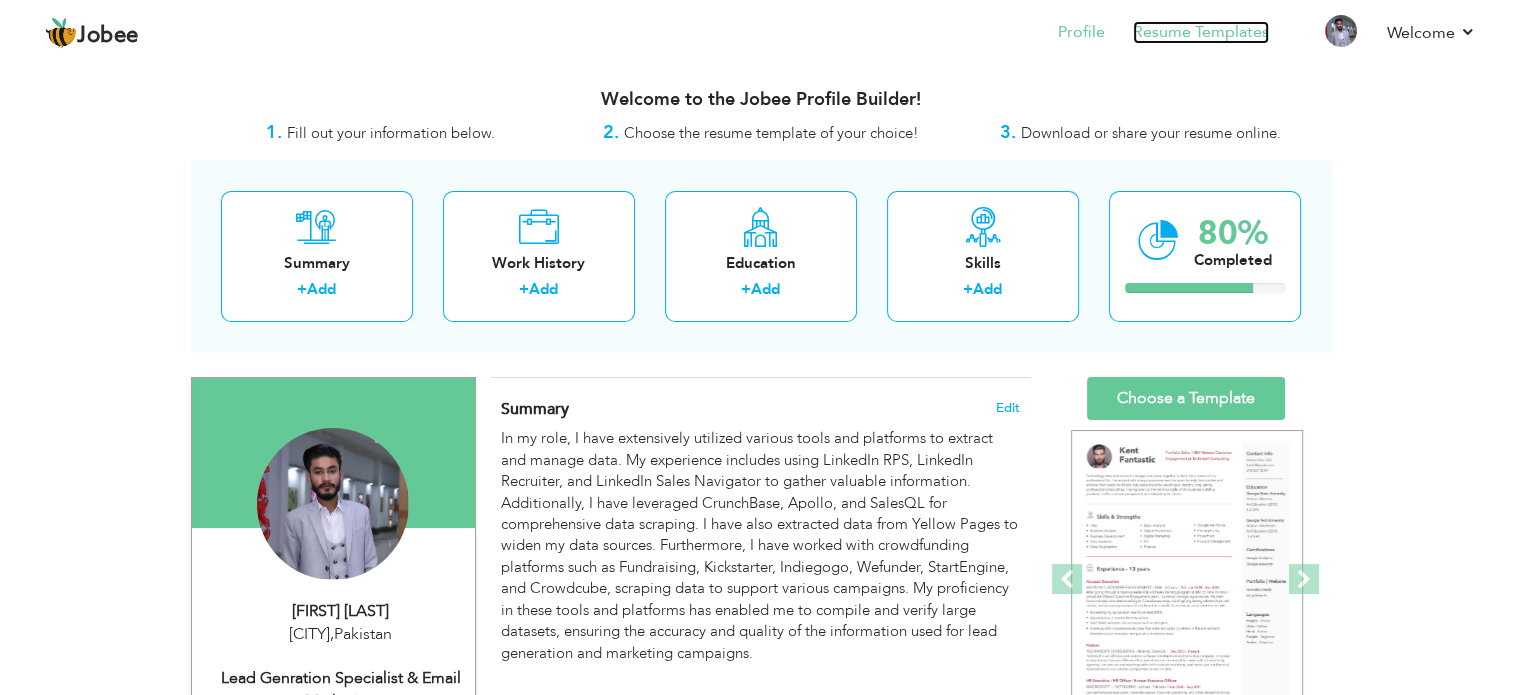 click on "Resume Templates" at bounding box center [1201, 32] 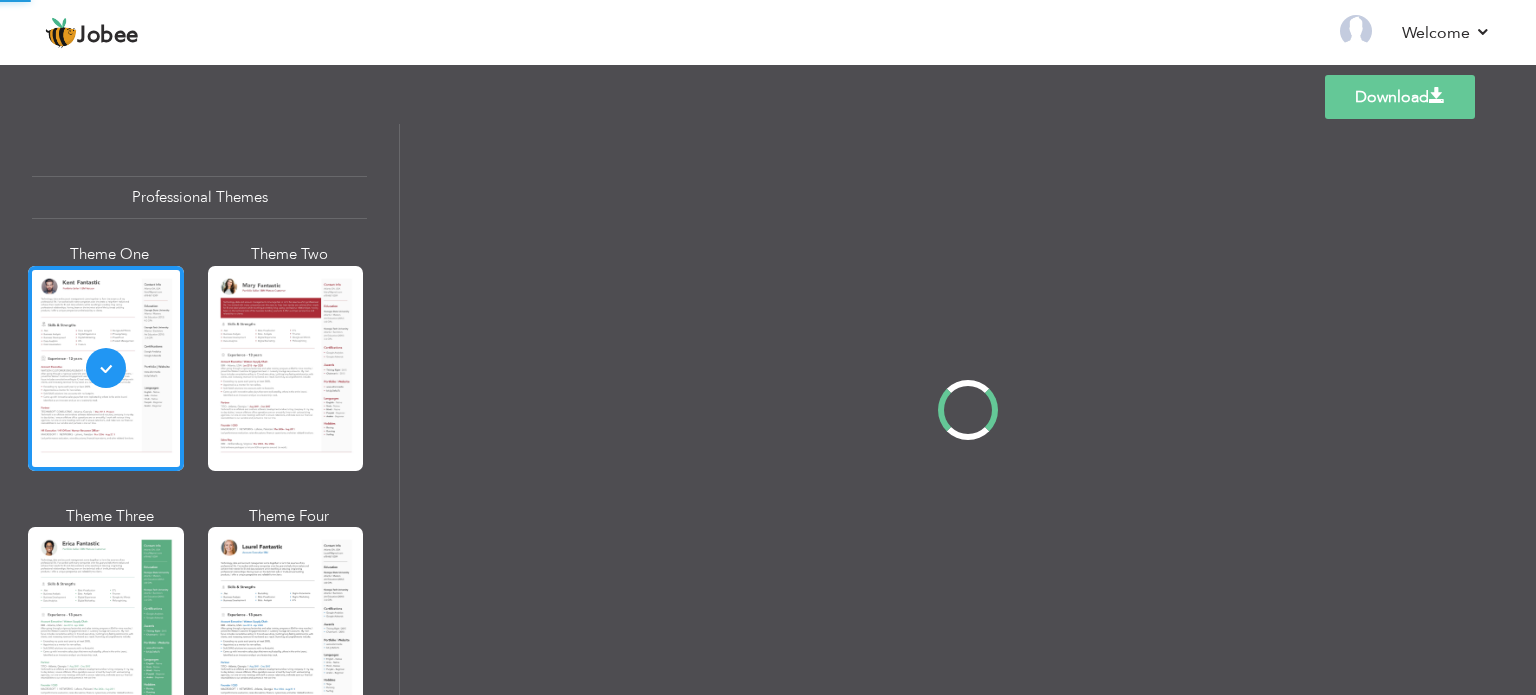 scroll, scrollTop: 0, scrollLeft: 0, axis: both 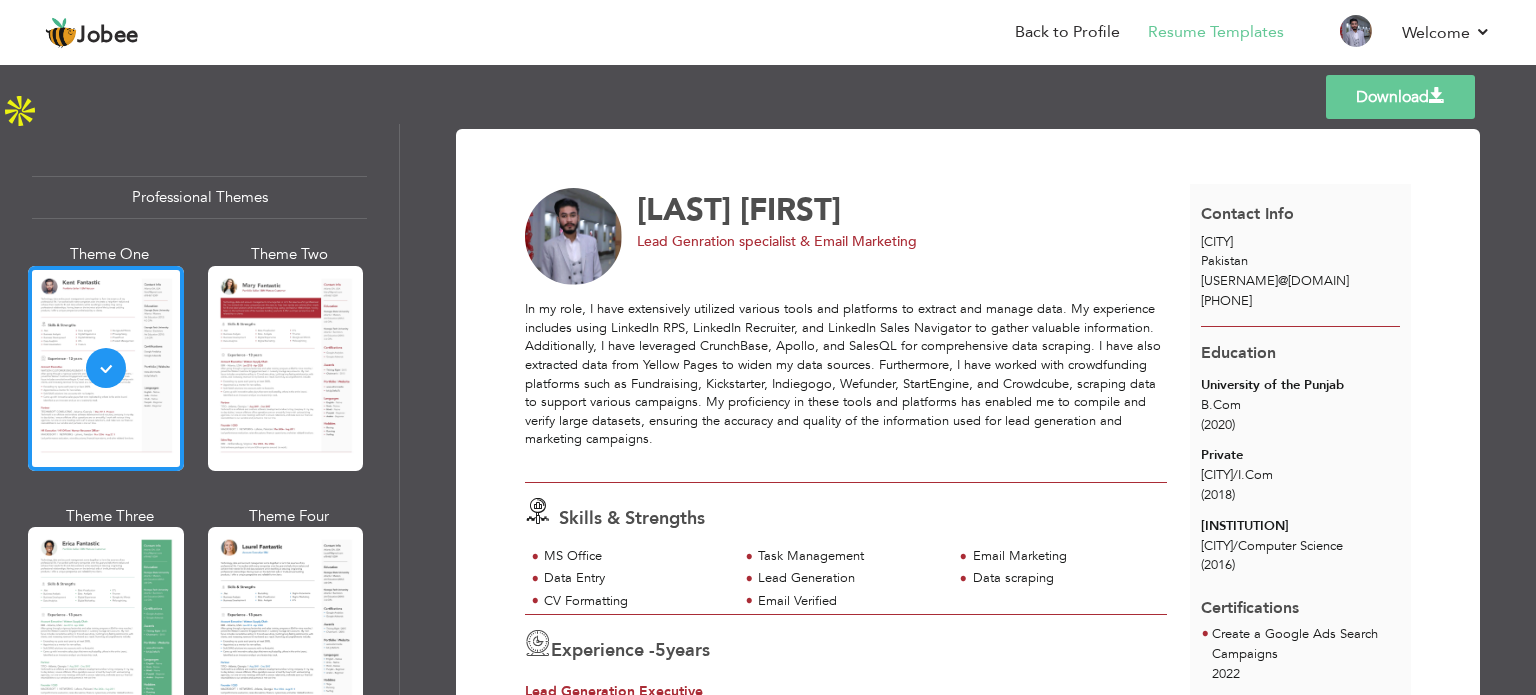 click on "Download" at bounding box center [1400, 97] 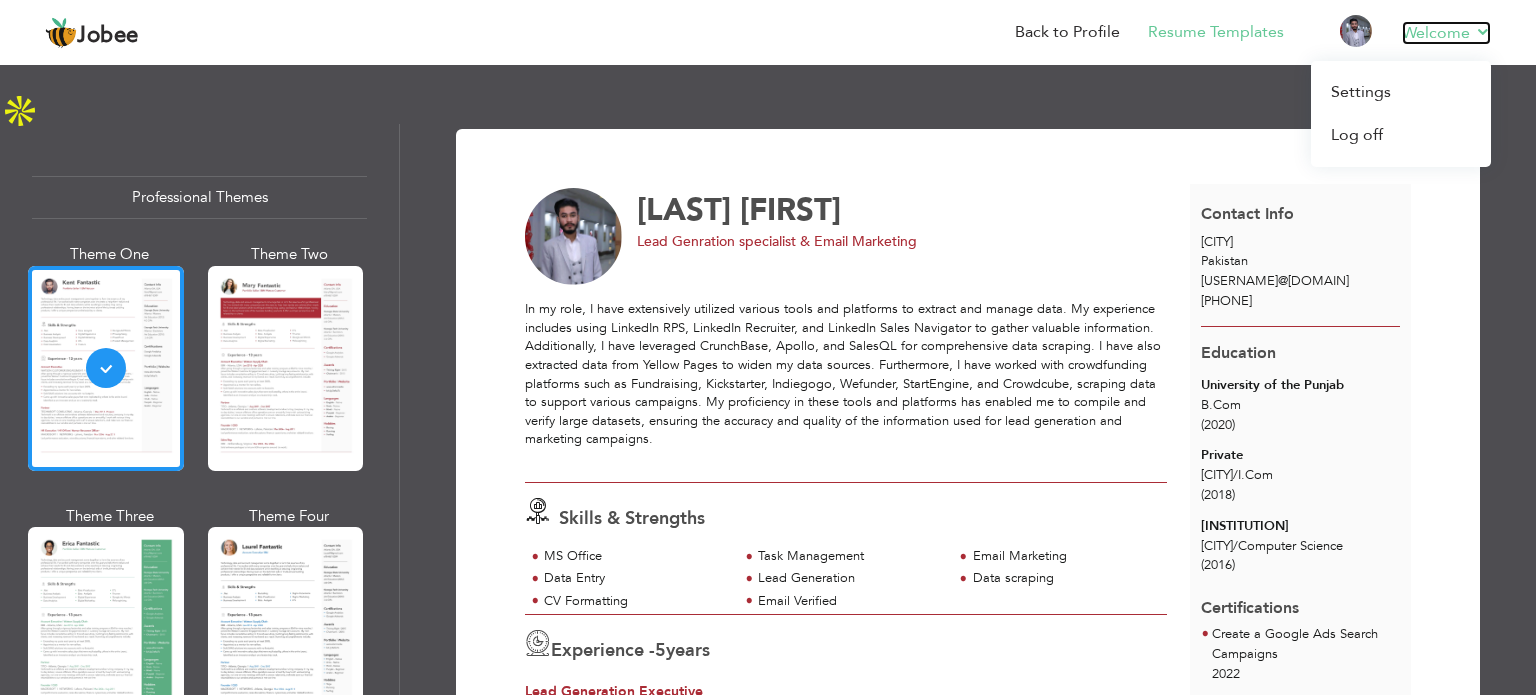 click on "Welcome" at bounding box center (1446, 33) 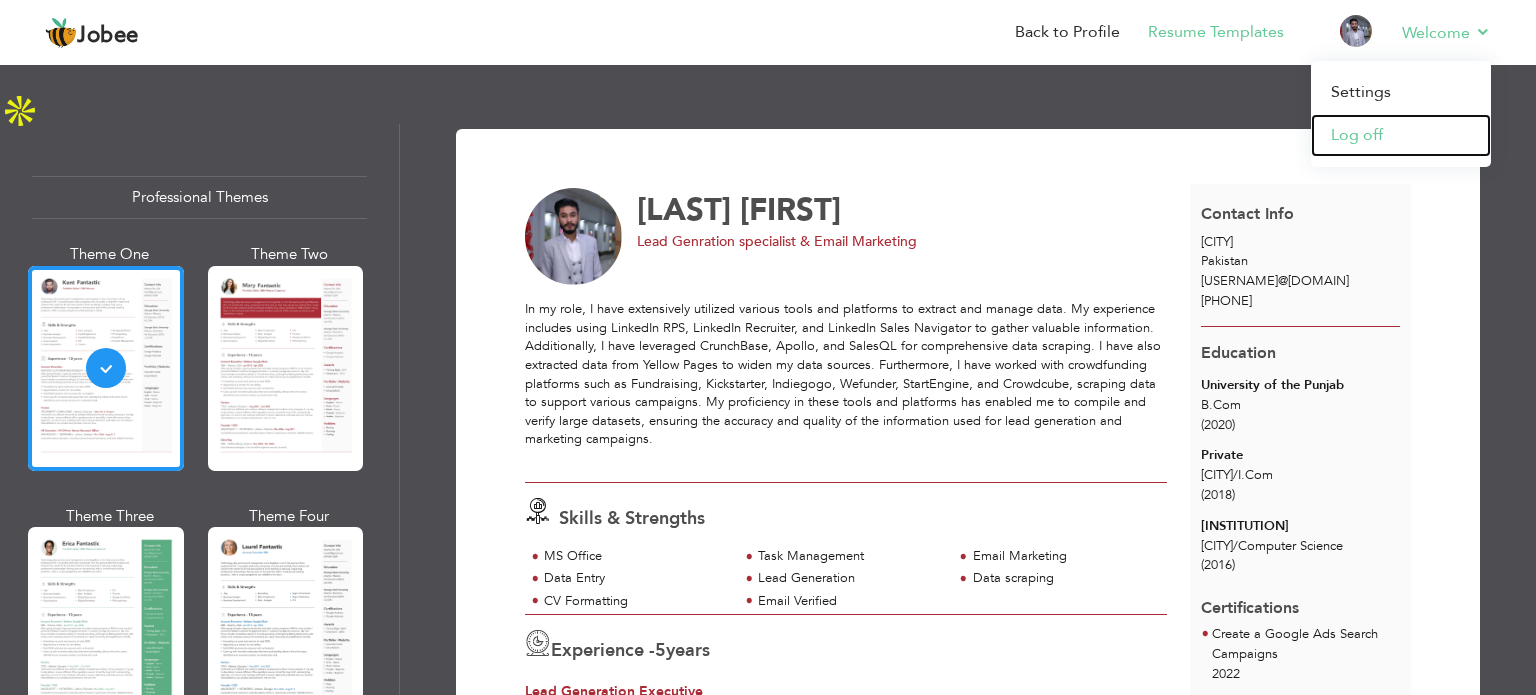 click on "Log off" at bounding box center [1401, 135] 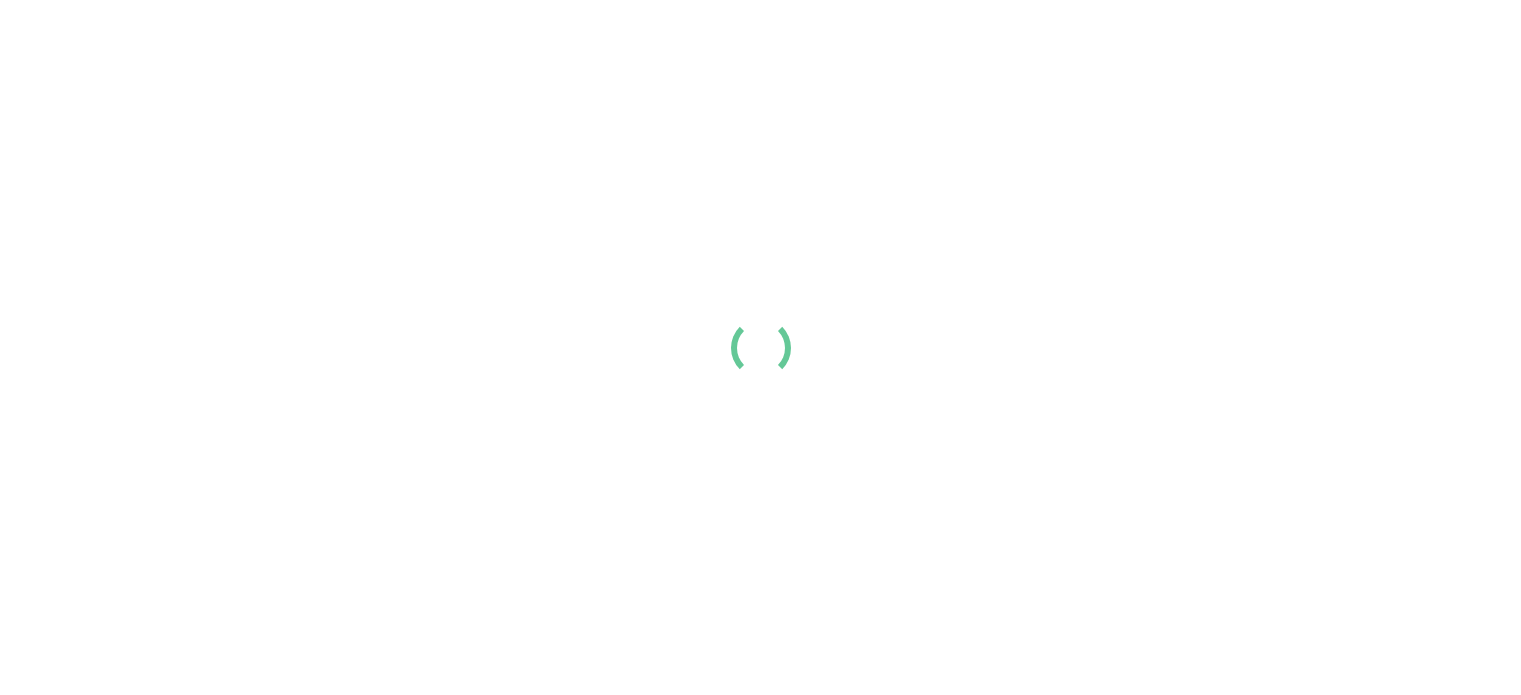 scroll, scrollTop: 0, scrollLeft: 0, axis: both 